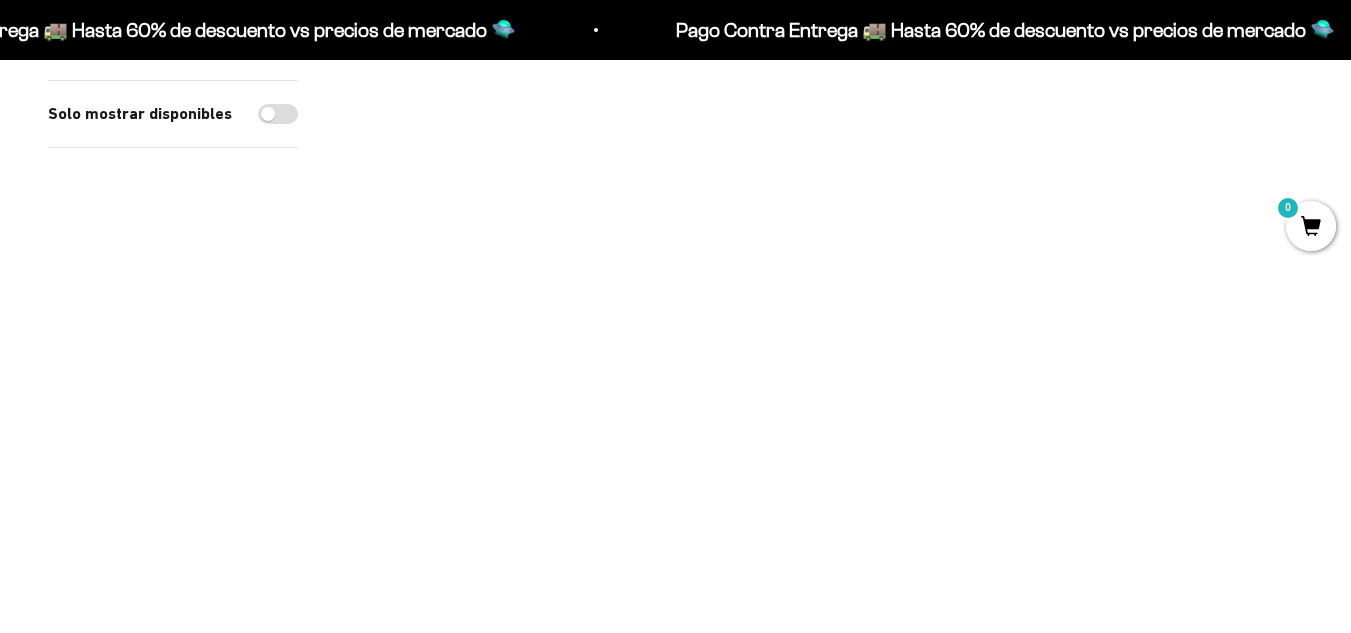 scroll, scrollTop: 1300, scrollLeft: 0, axis: vertical 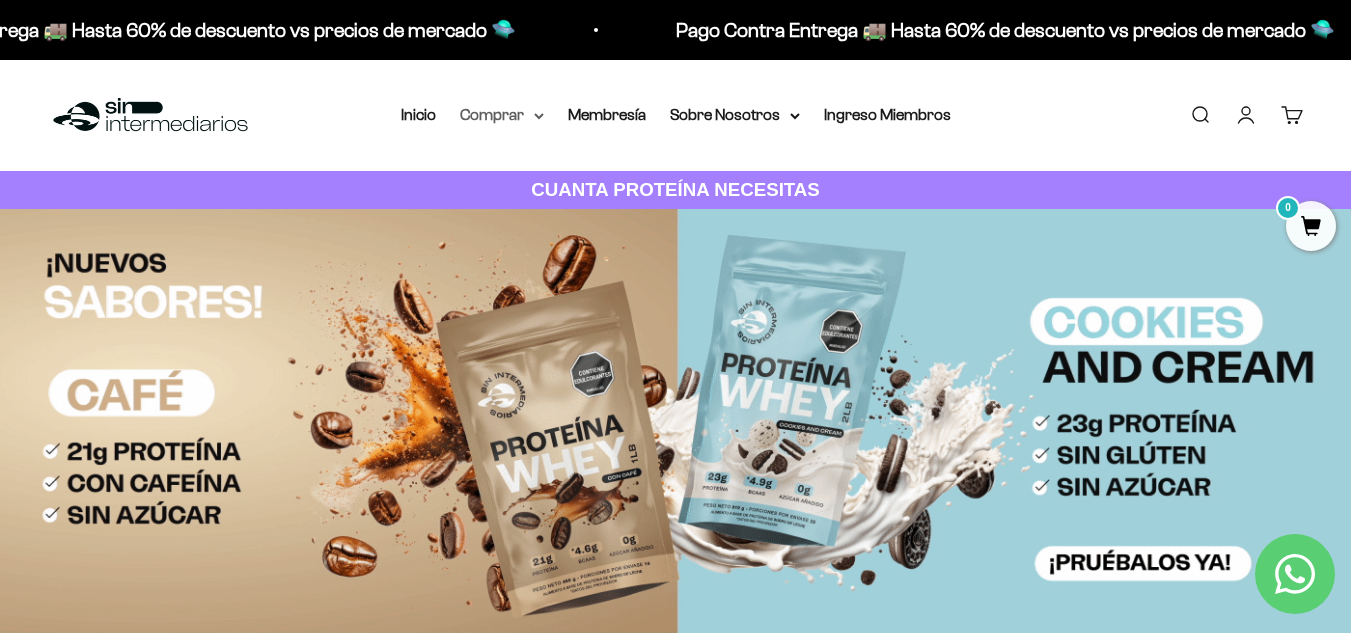 click on "Comprar" at bounding box center [502, 115] 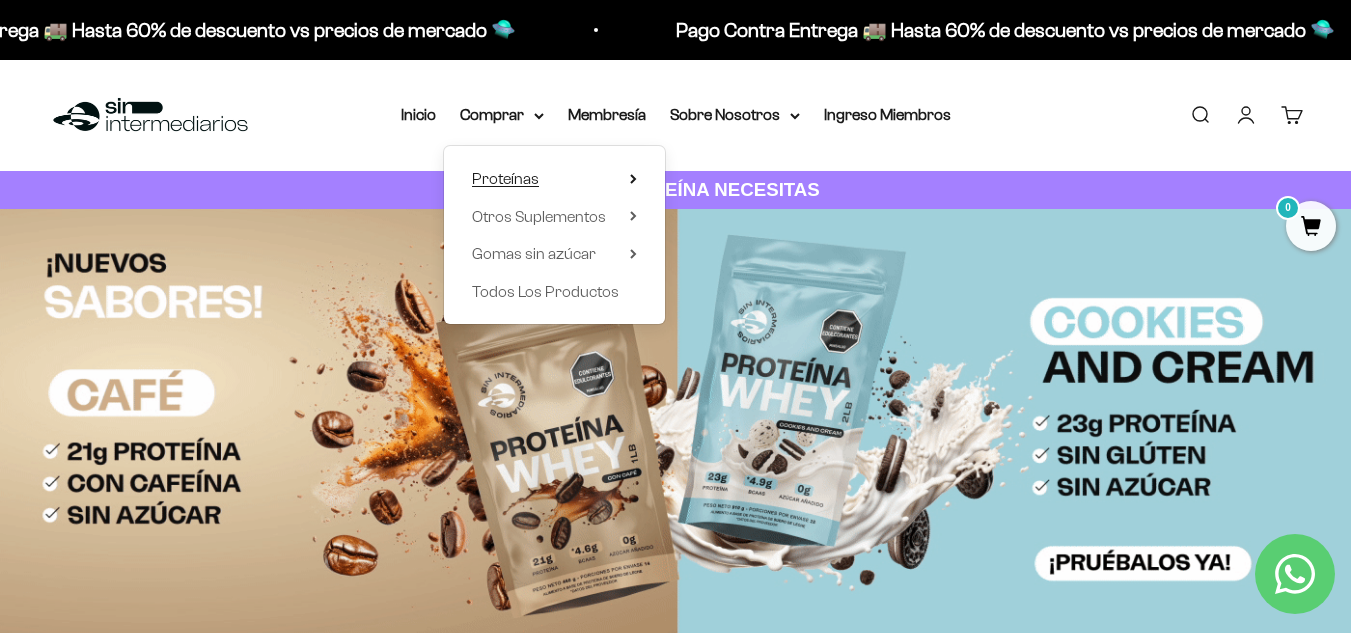 click on "Proteínas" at bounding box center (505, 178) 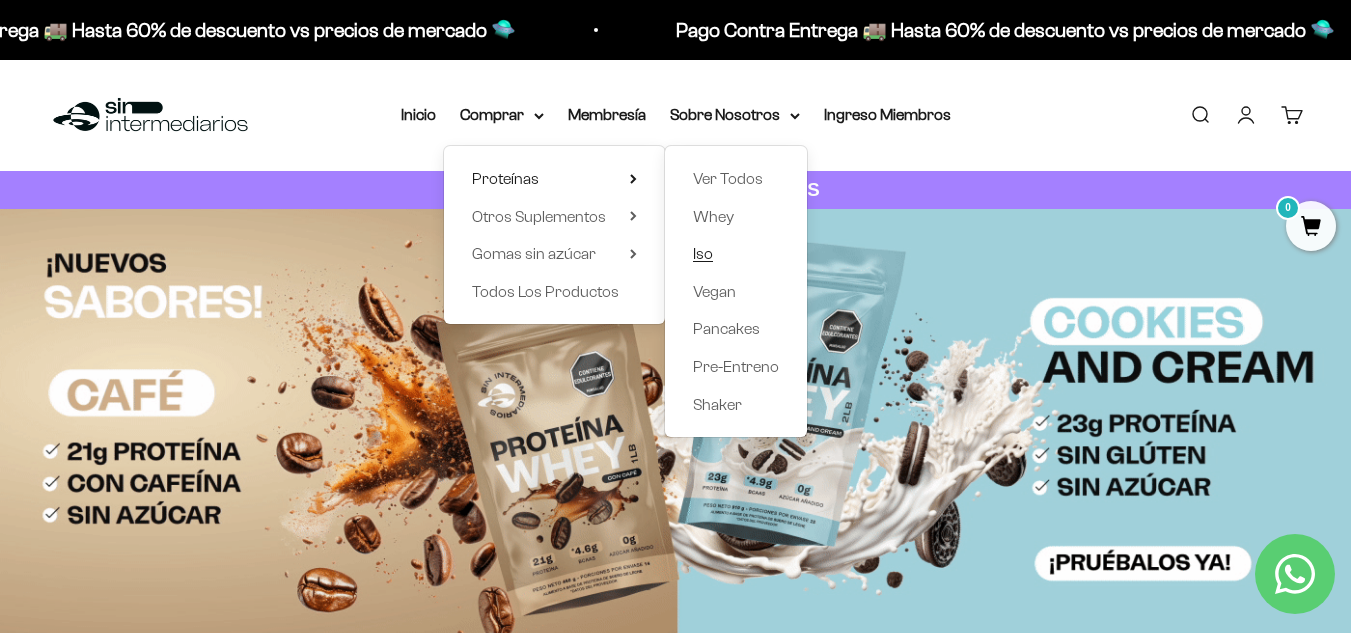 click on "Iso" at bounding box center [703, 253] 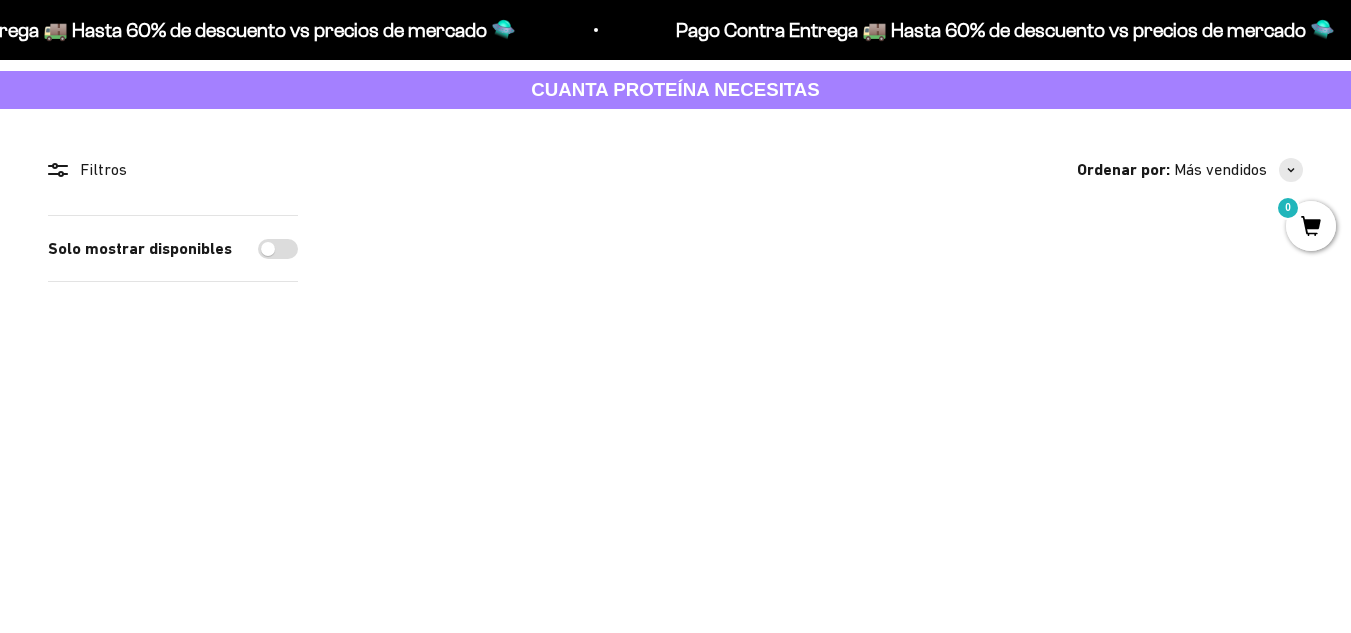 scroll, scrollTop: 200, scrollLeft: 0, axis: vertical 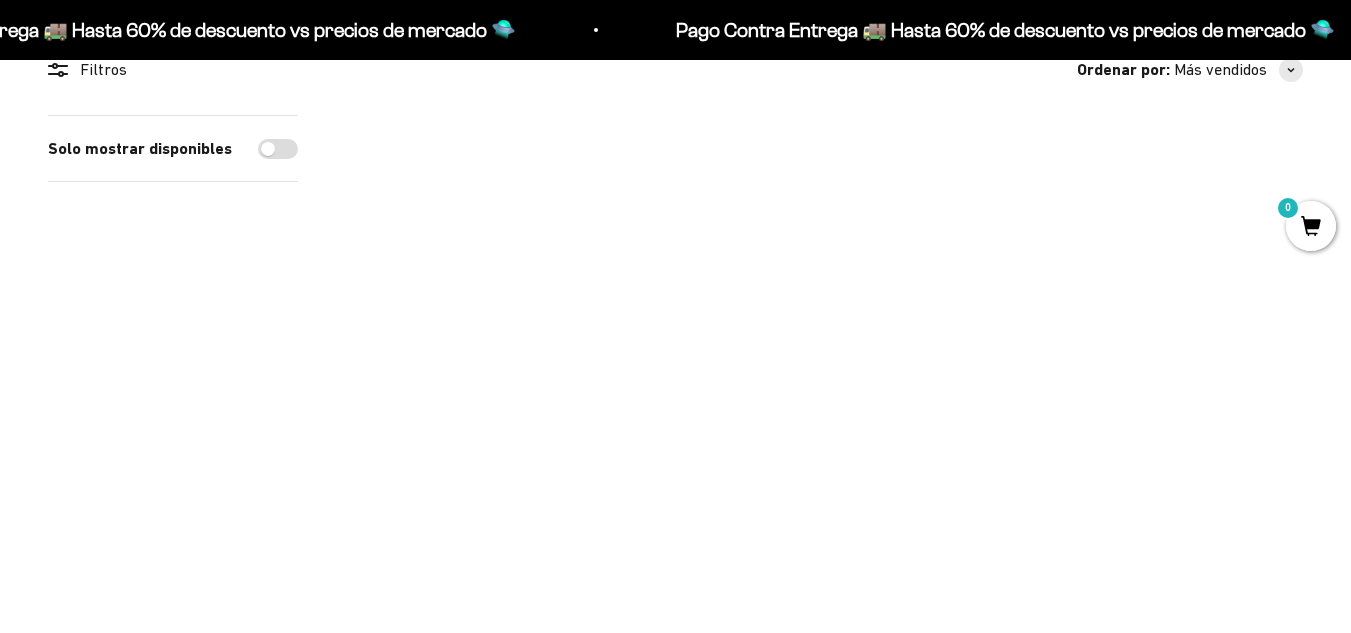 click at bounding box center (497, 266) 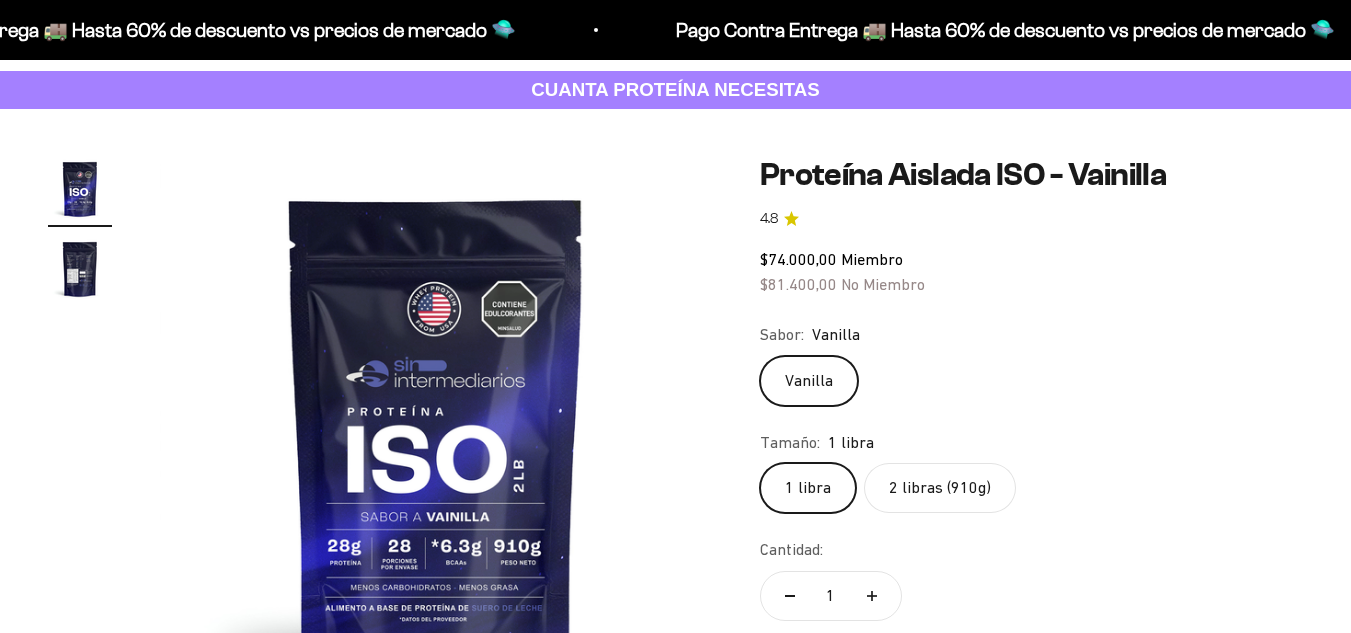 scroll, scrollTop: 200, scrollLeft: 0, axis: vertical 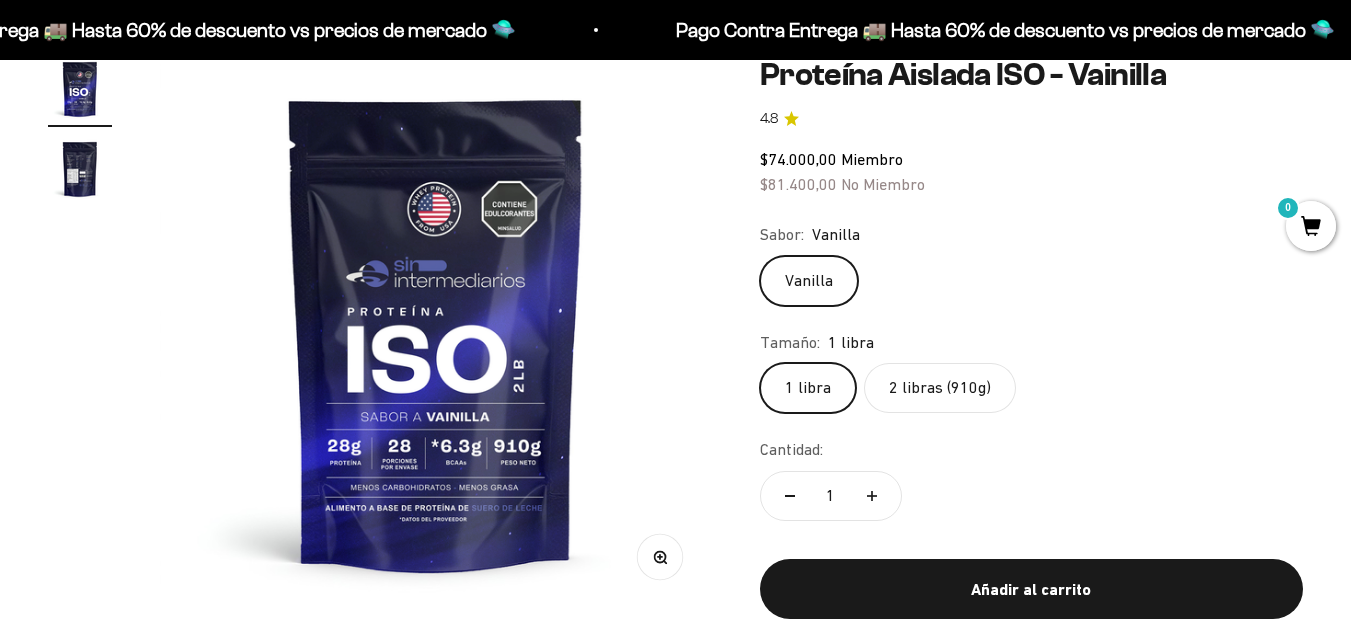 click at bounding box center (80, 169) 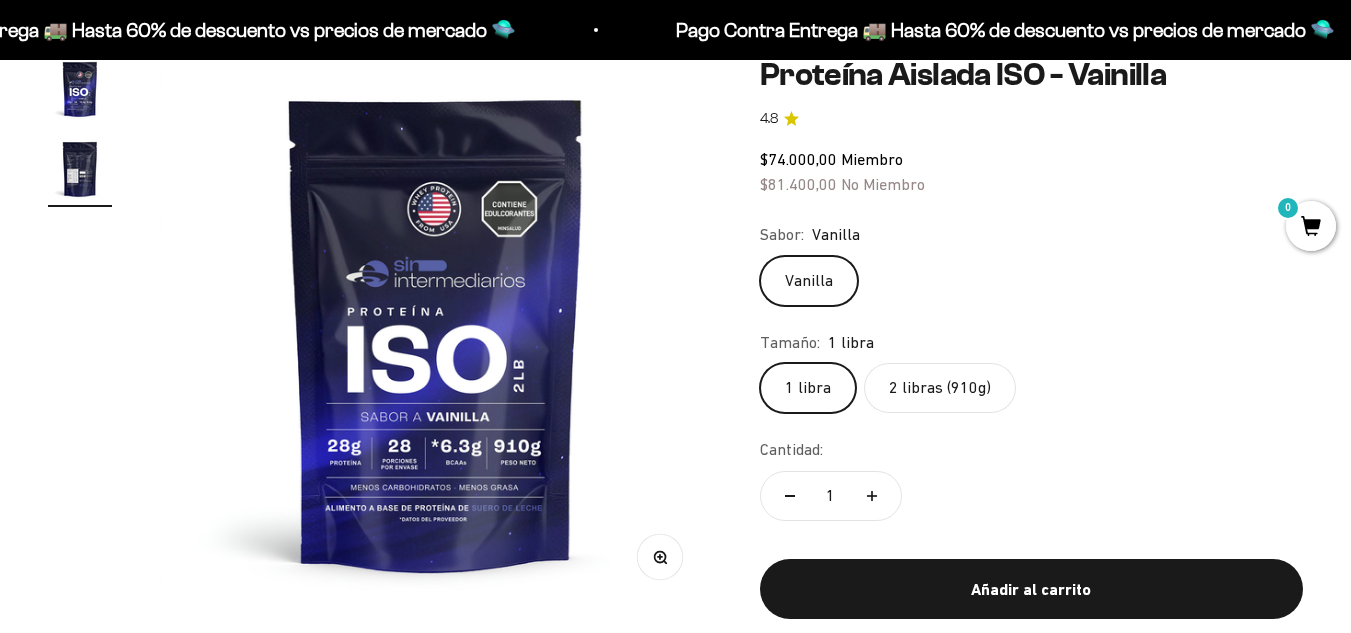 scroll, scrollTop: 0, scrollLeft: 564, axis: horizontal 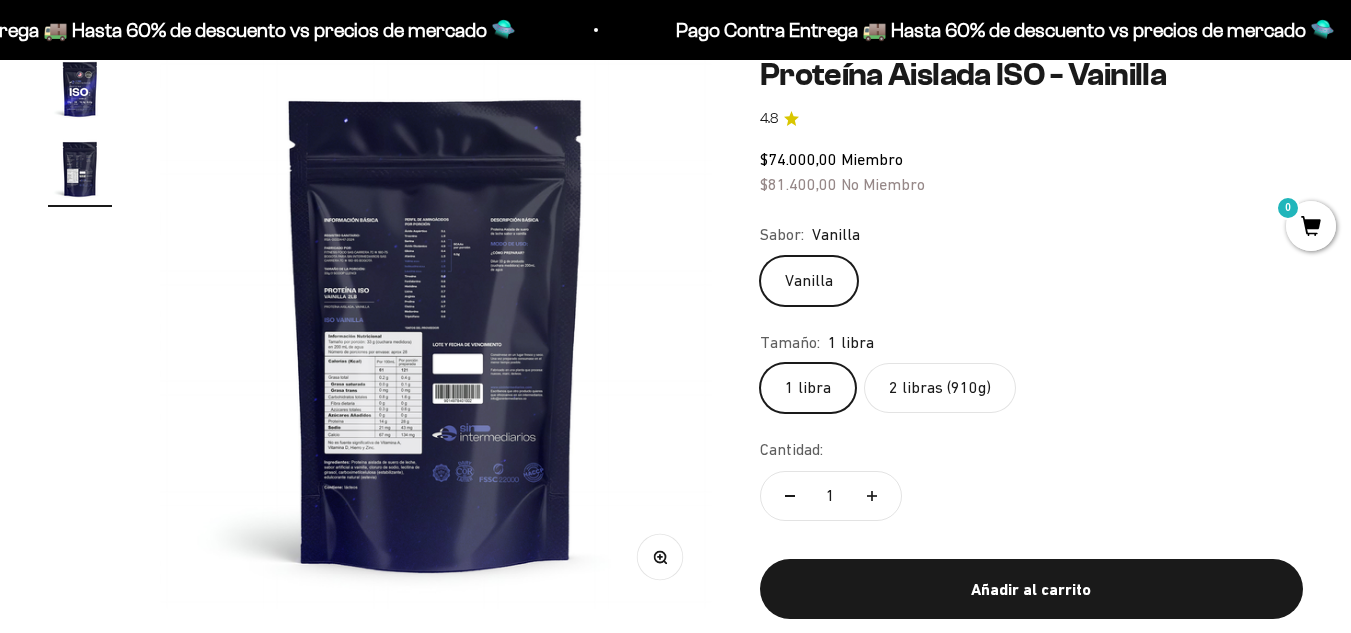 click at bounding box center [436, 333] 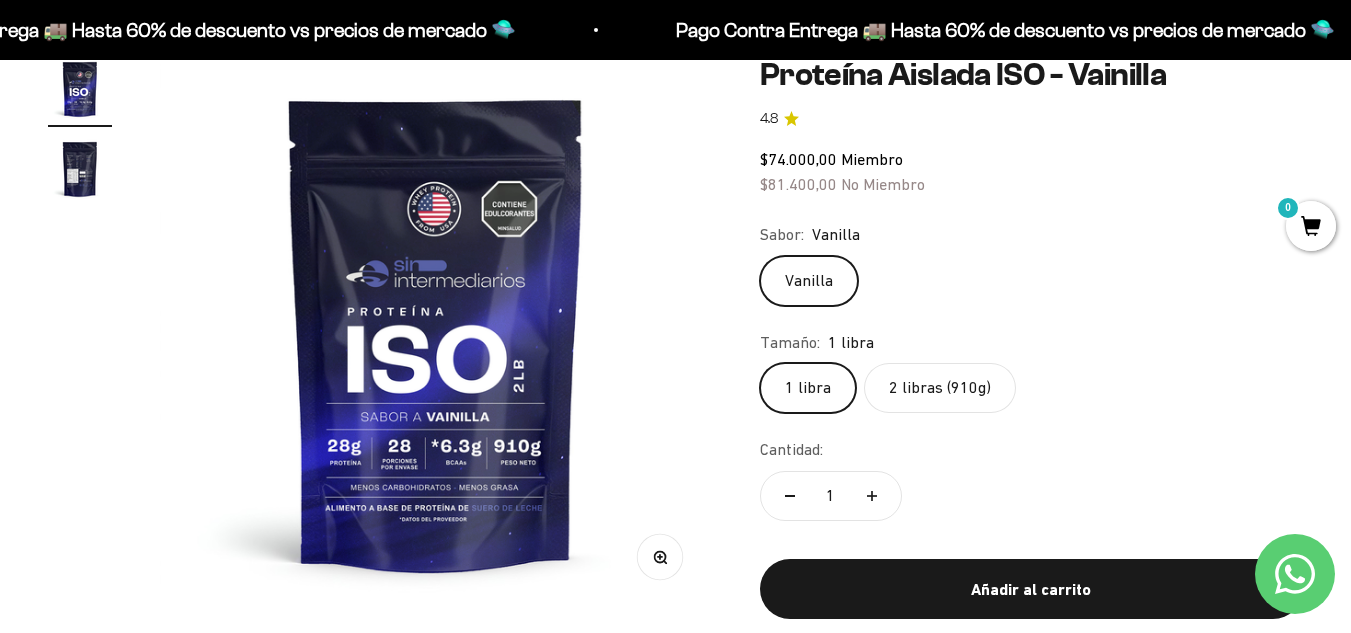 click at bounding box center (80, 169) 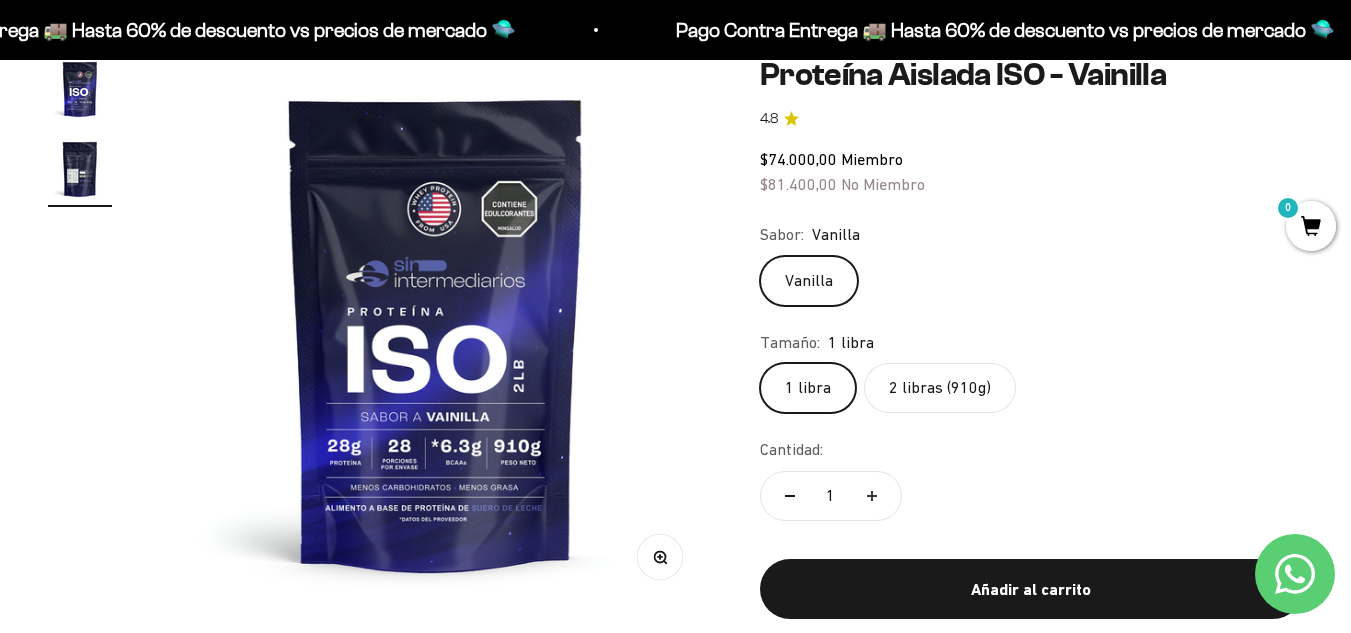 scroll, scrollTop: 0, scrollLeft: 564, axis: horizontal 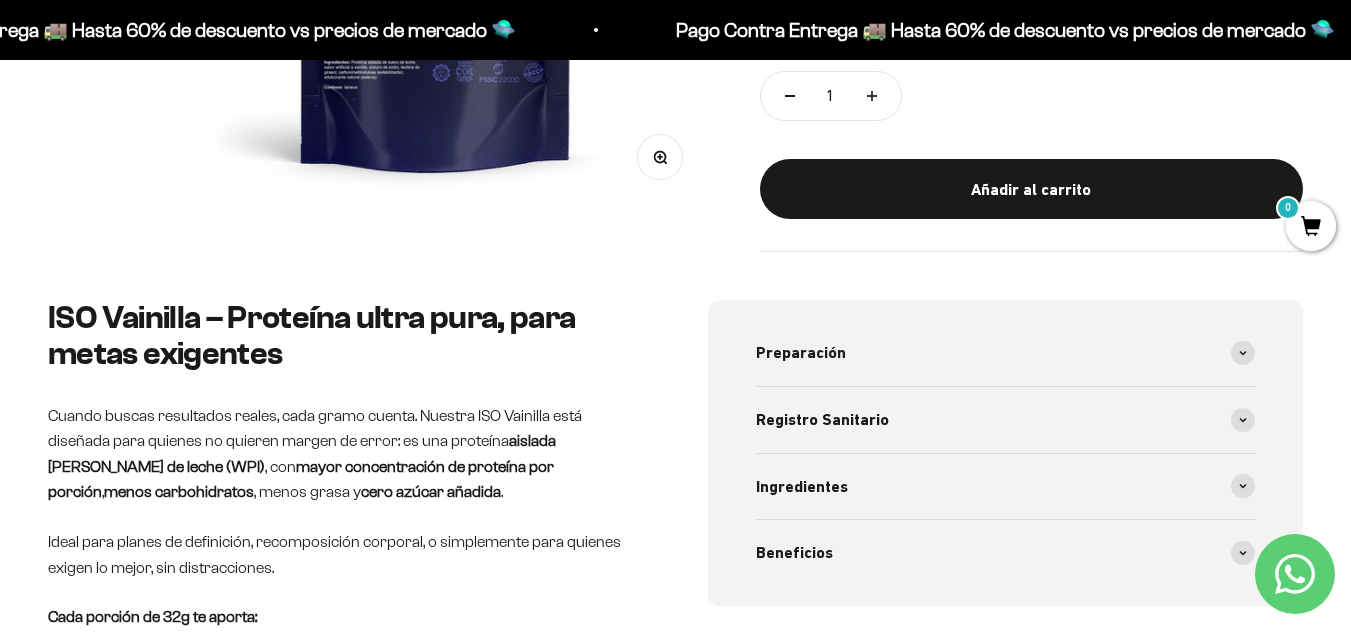 drag, startPoint x: 652, startPoint y: 163, endPoint x: 523, endPoint y: 163, distance: 129 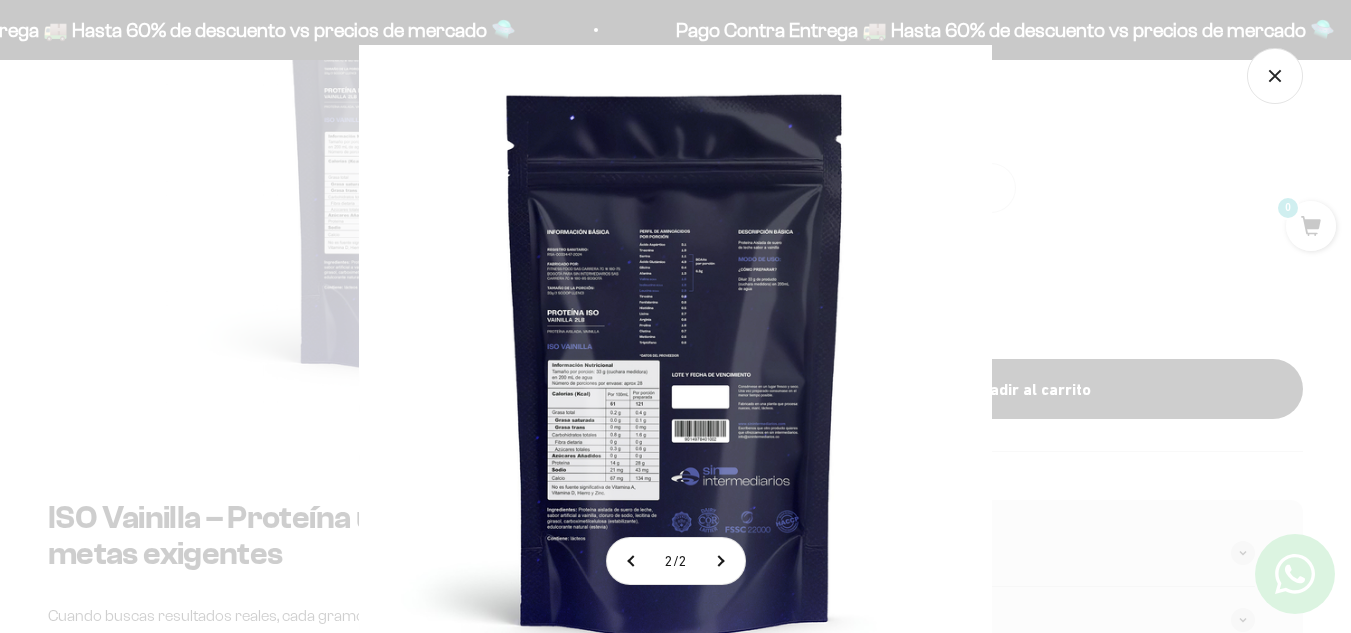 click at bounding box center [675, 361] 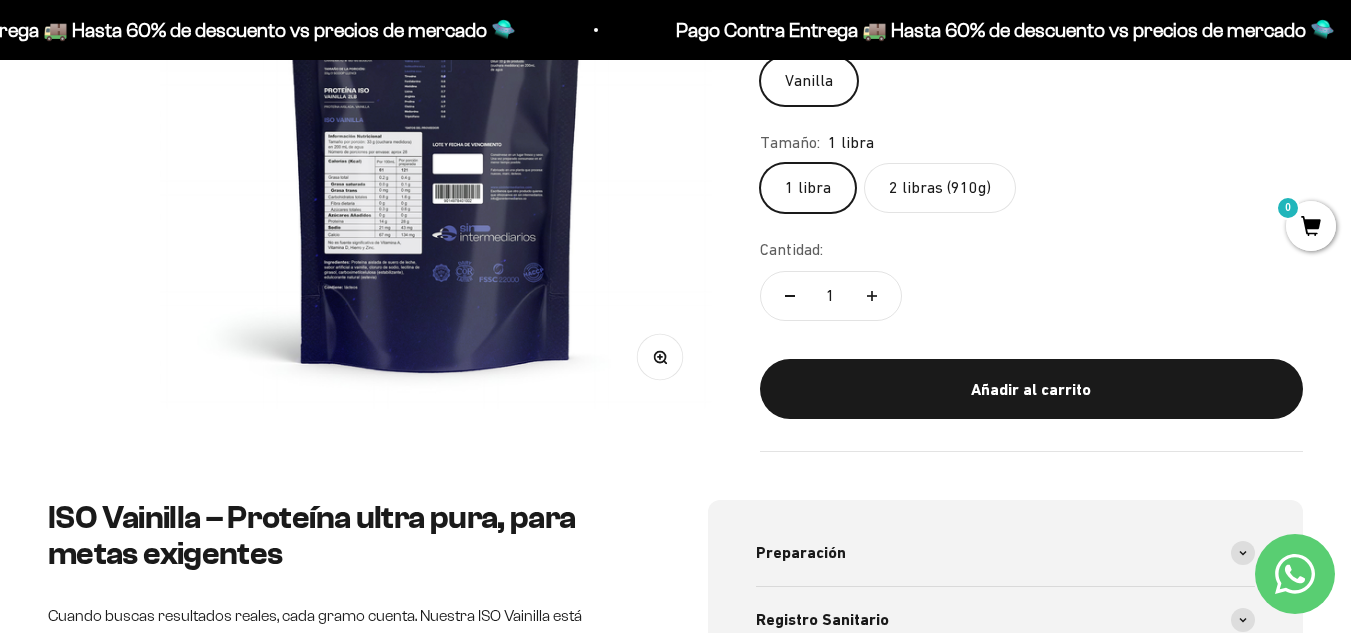 click on "Zoom" at bounding box center [659, 357] 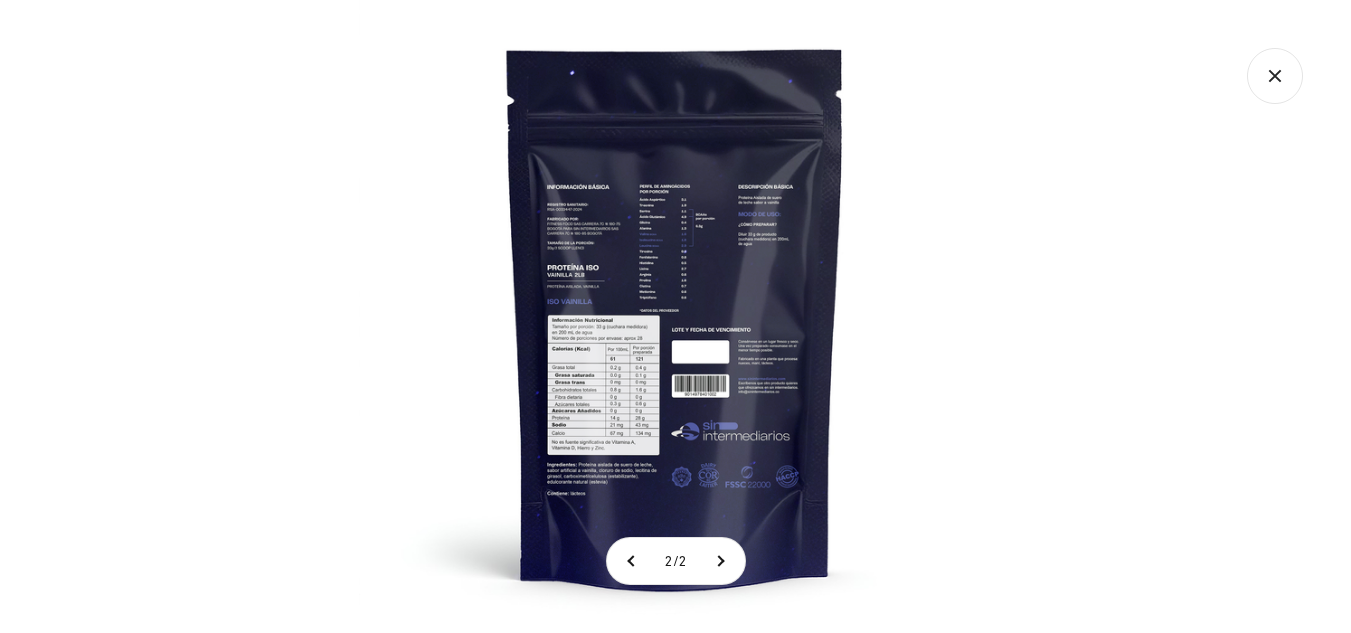click at bounding box center [675, 316] 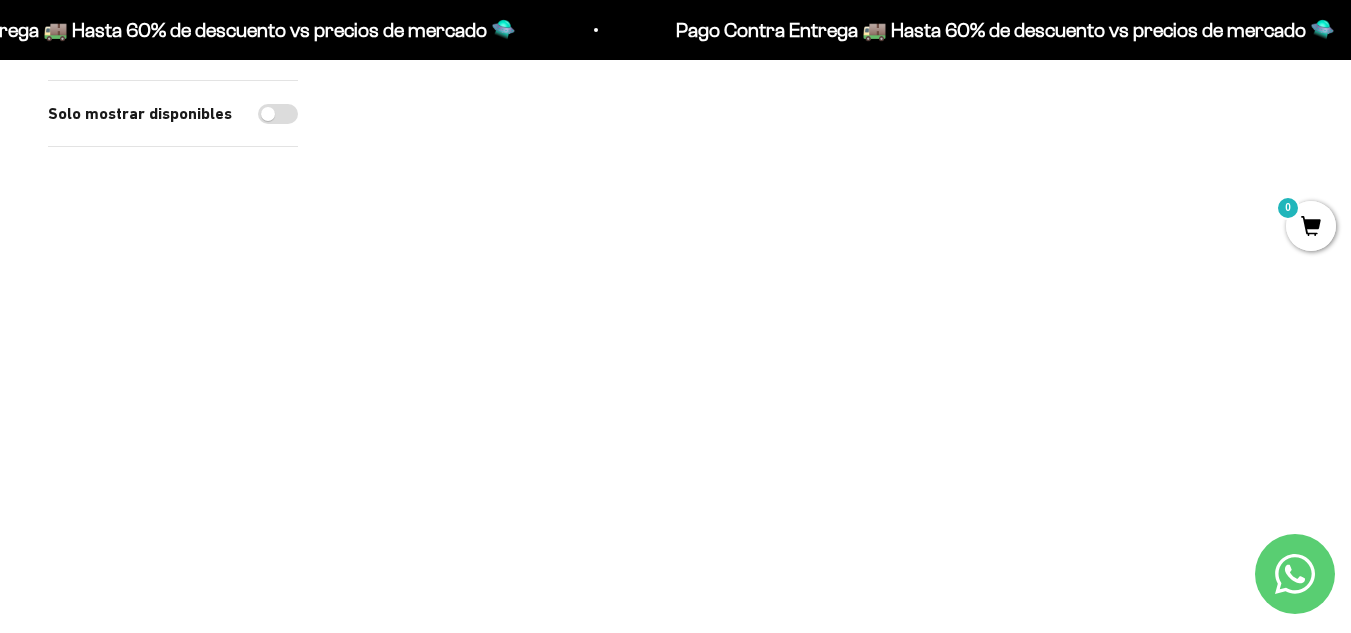 scroll, scrollTop: 200, scrollLeft: 0, axis: vertical 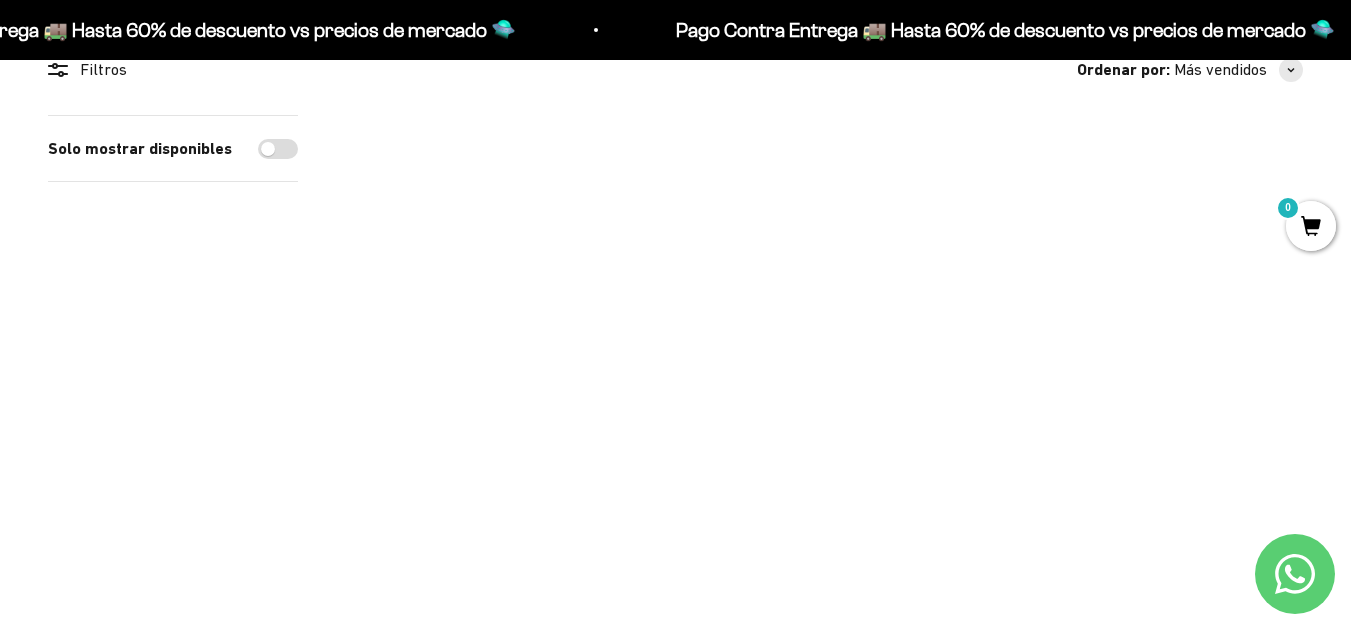 click at bounding box center [497, 266] 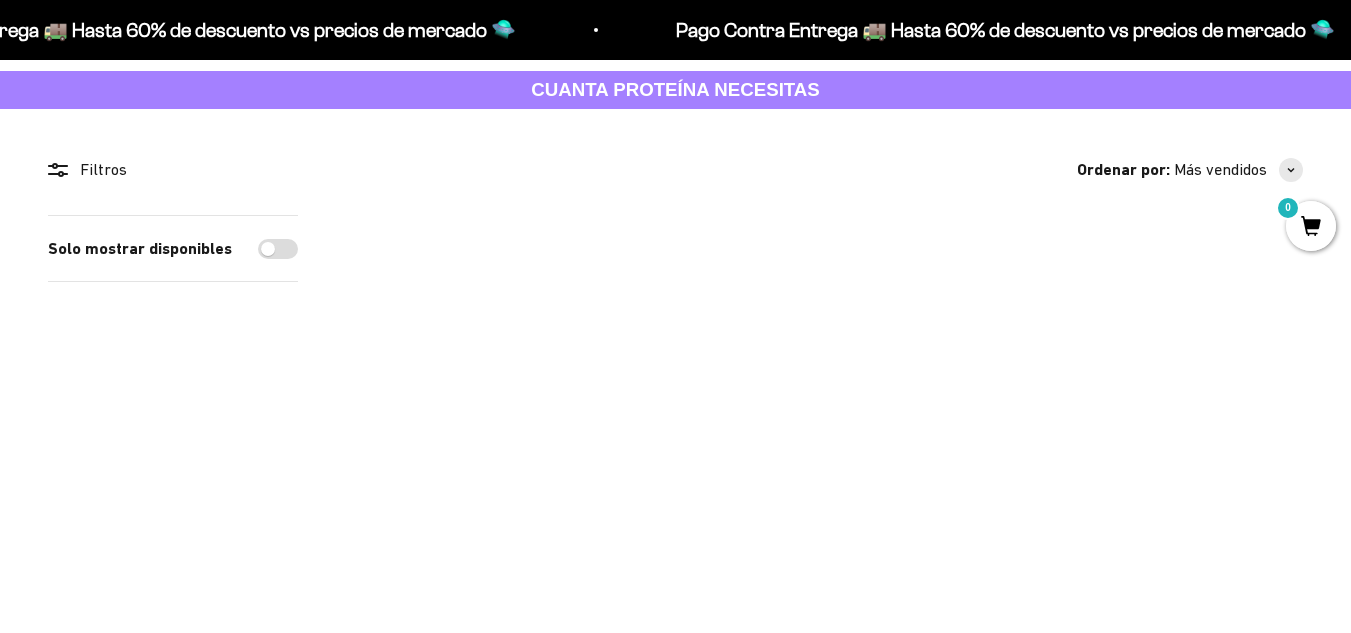 scroll, scrollTop: 0, scrollLeft: 0, axis: both 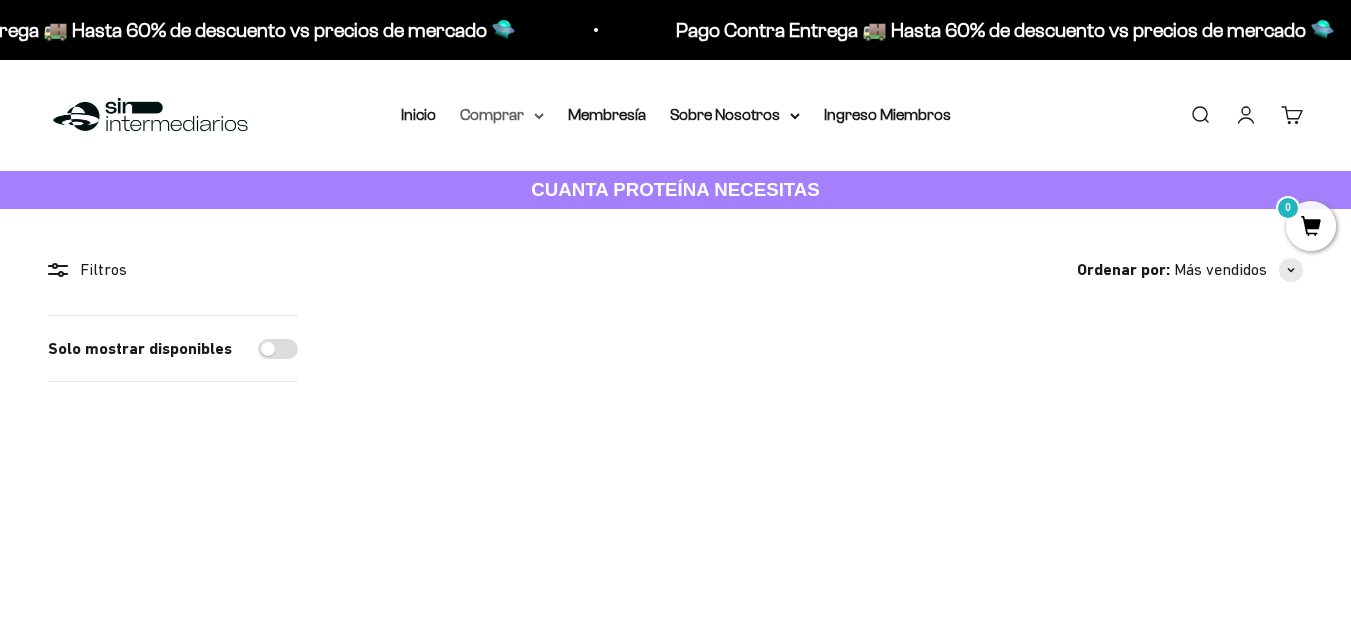 click on "Comprar" at bounding box center (502, 115) 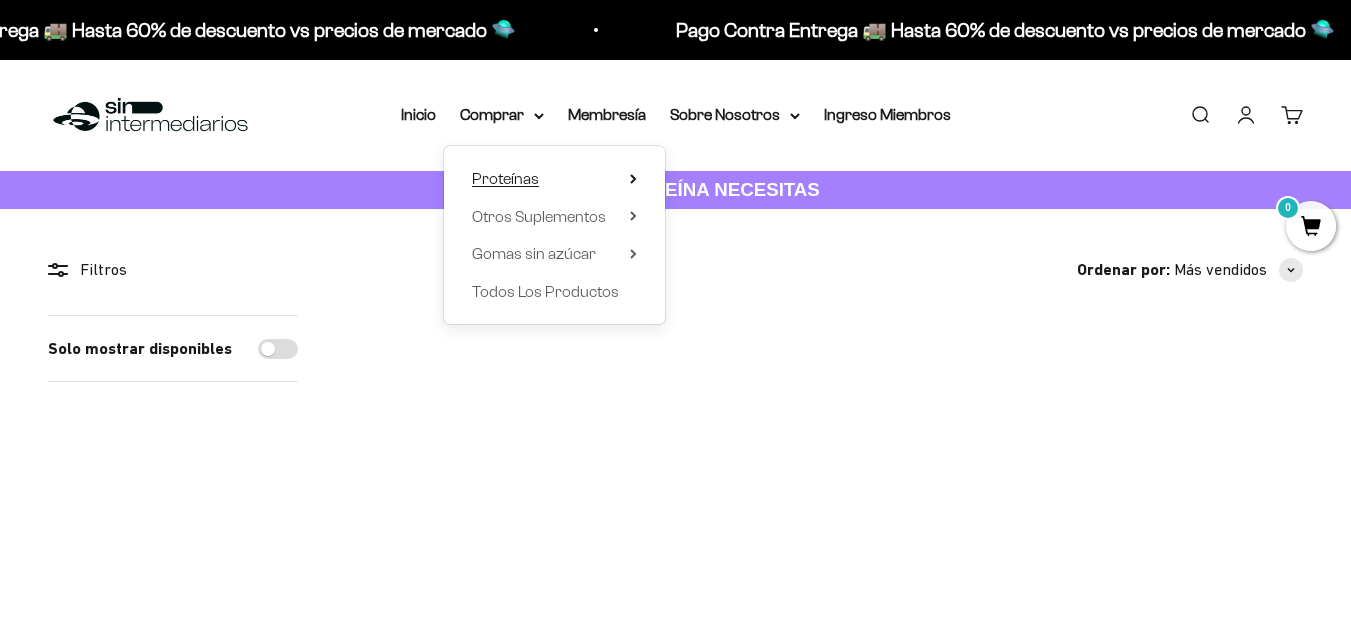 click on "Proteínas" at bounding box center [505, 178] 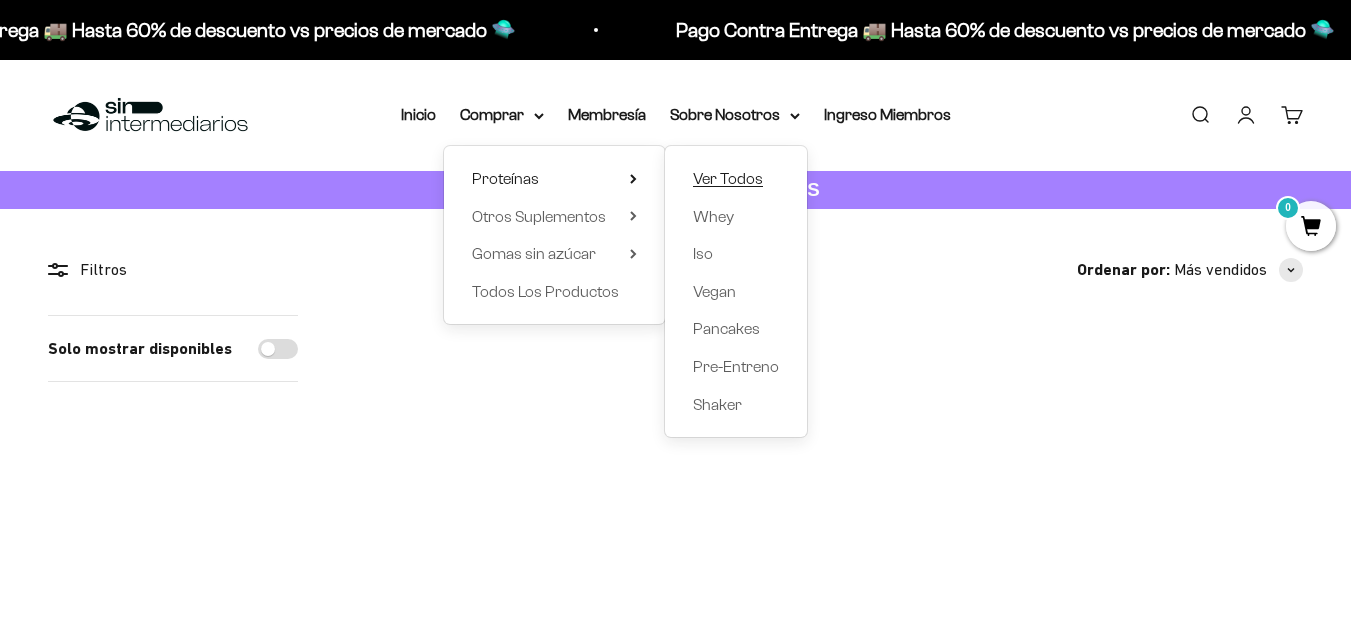 click on "Ver Todos" at bounding box center [728, 178] 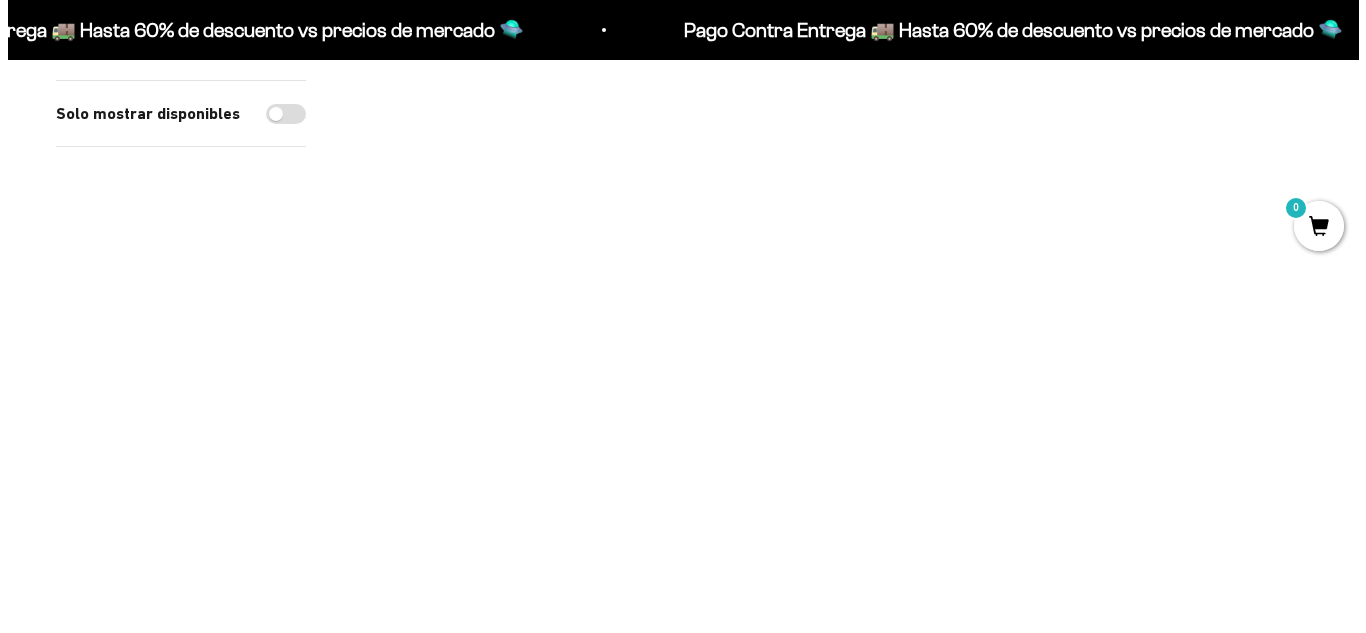 scroll, scrollTop: 0, scrollLeft: 0, axis: both 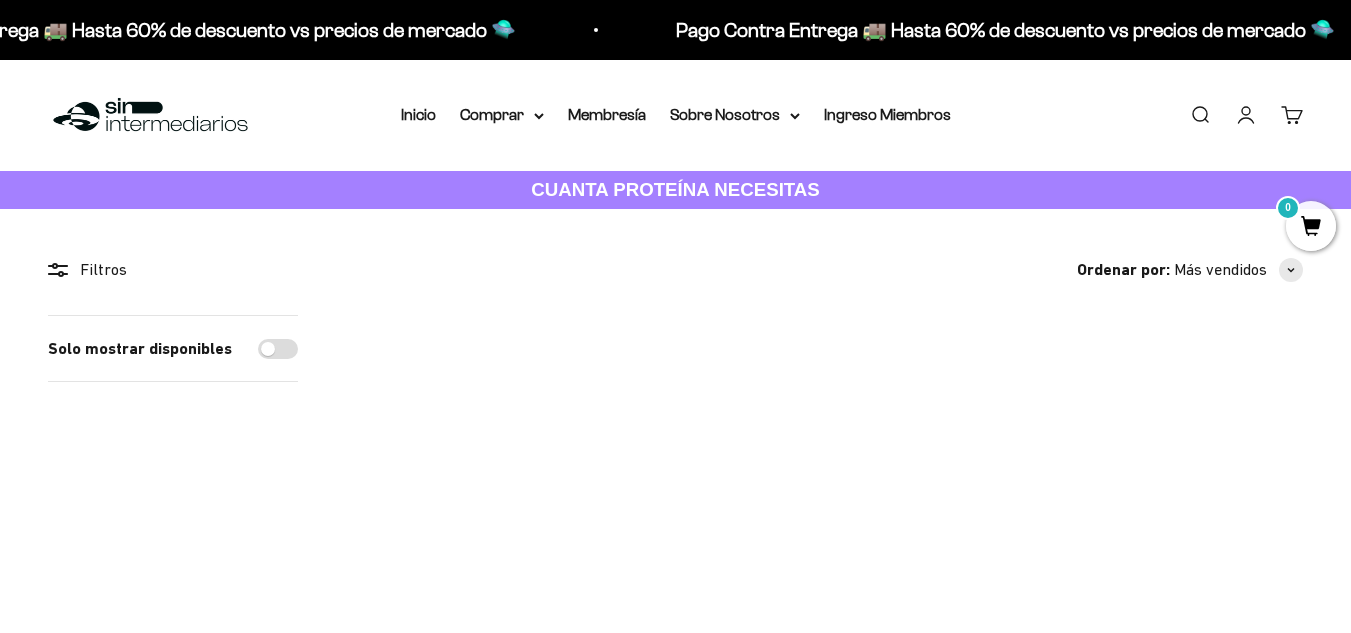 drag, startPoint x: 1204, startPoint y: 112, endPoint x: 1190, endPoint y: 116, distance: 14.56022 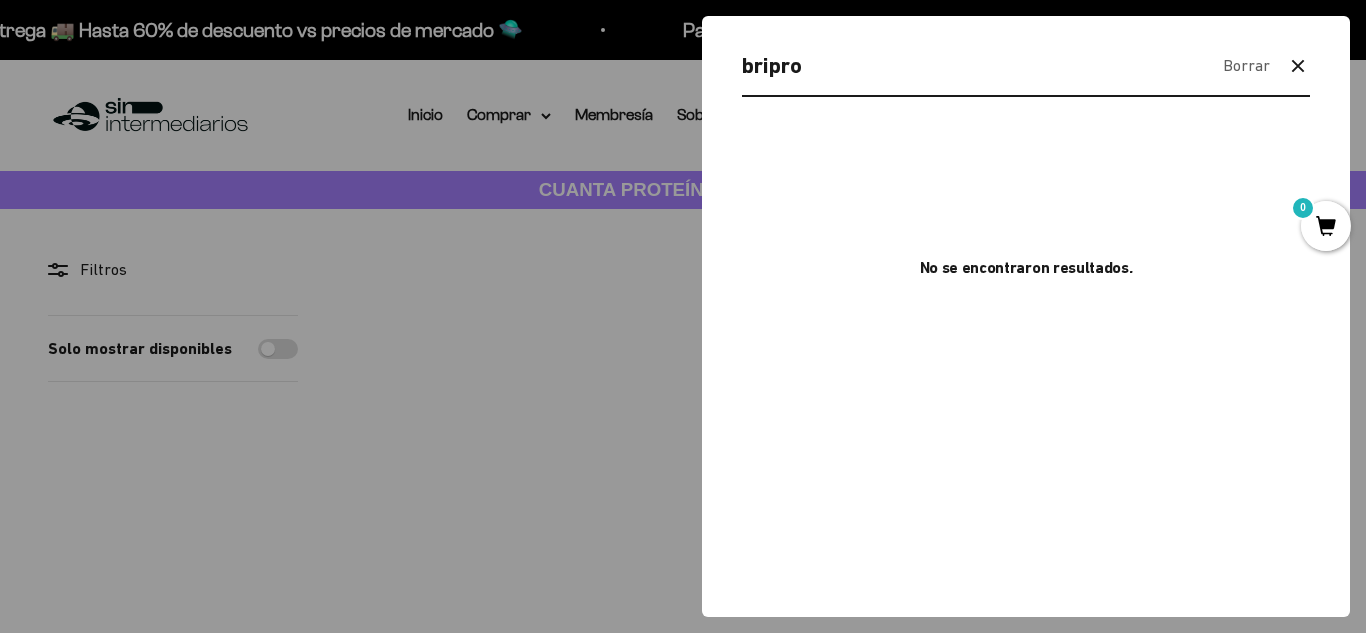 type on "bripro" 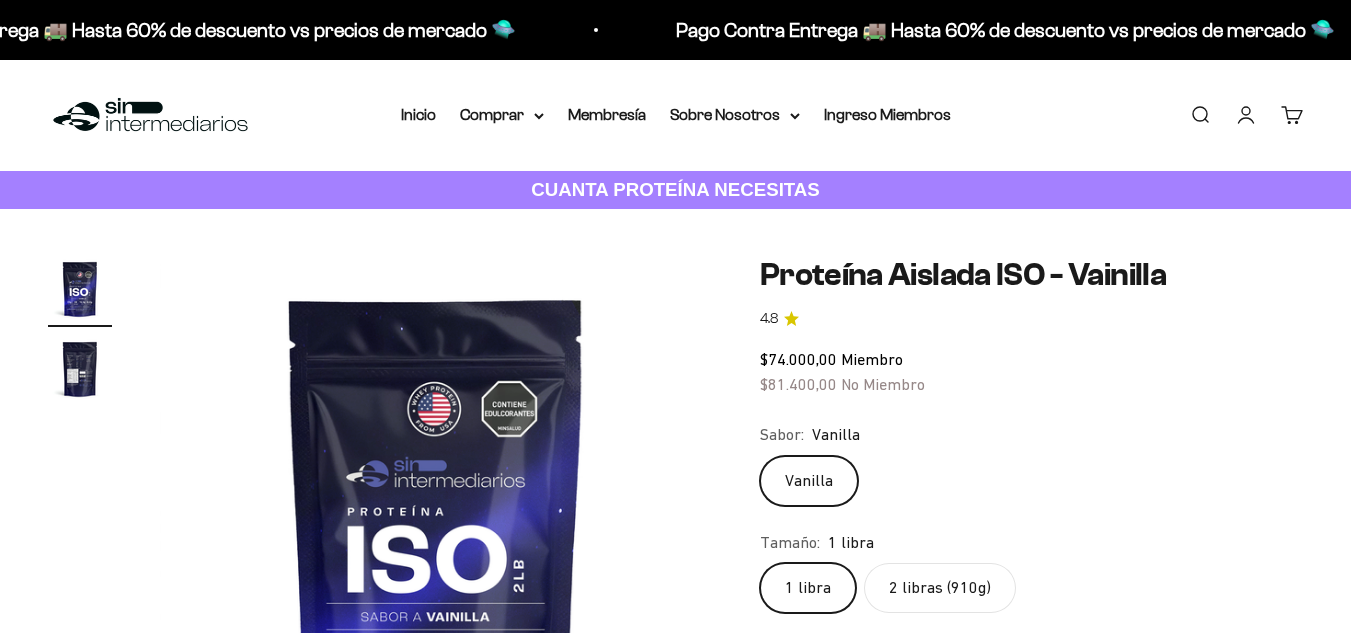 scroll, scrollTop: 100, scrollLeft: 0, axis: vertical 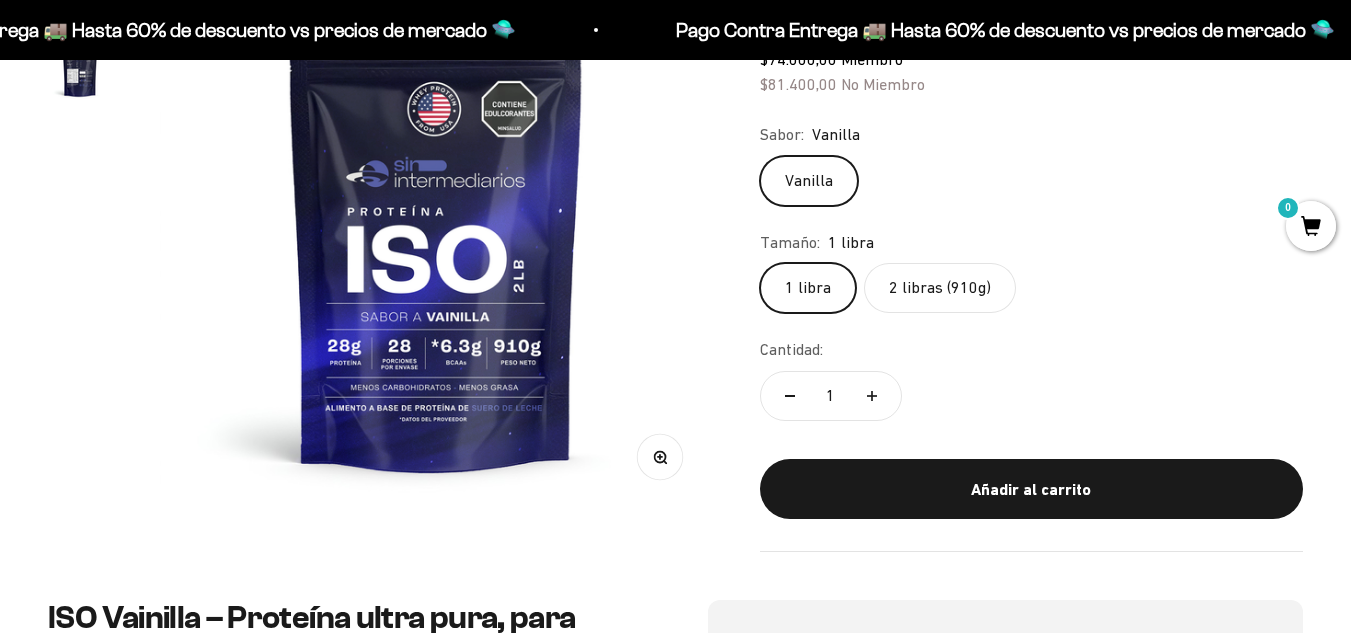 click on "2 libras (910g)" 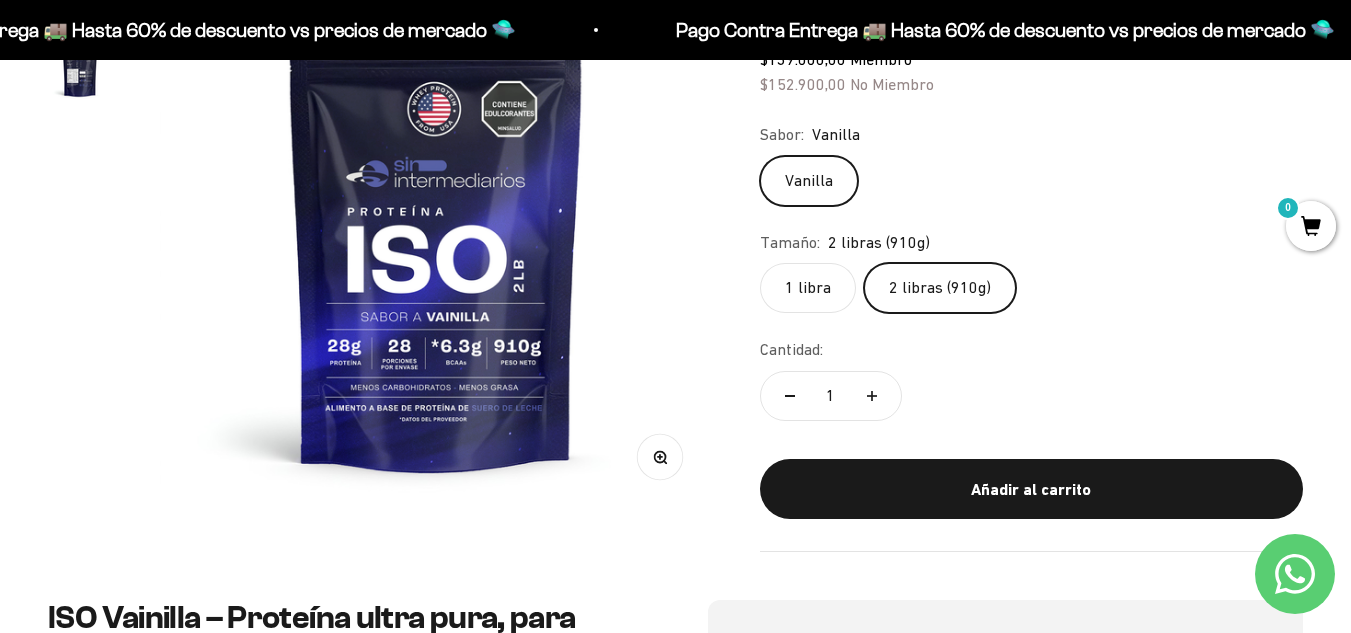 scroll, scrollTop: 200, scrollLeft: 0, axis: vertical 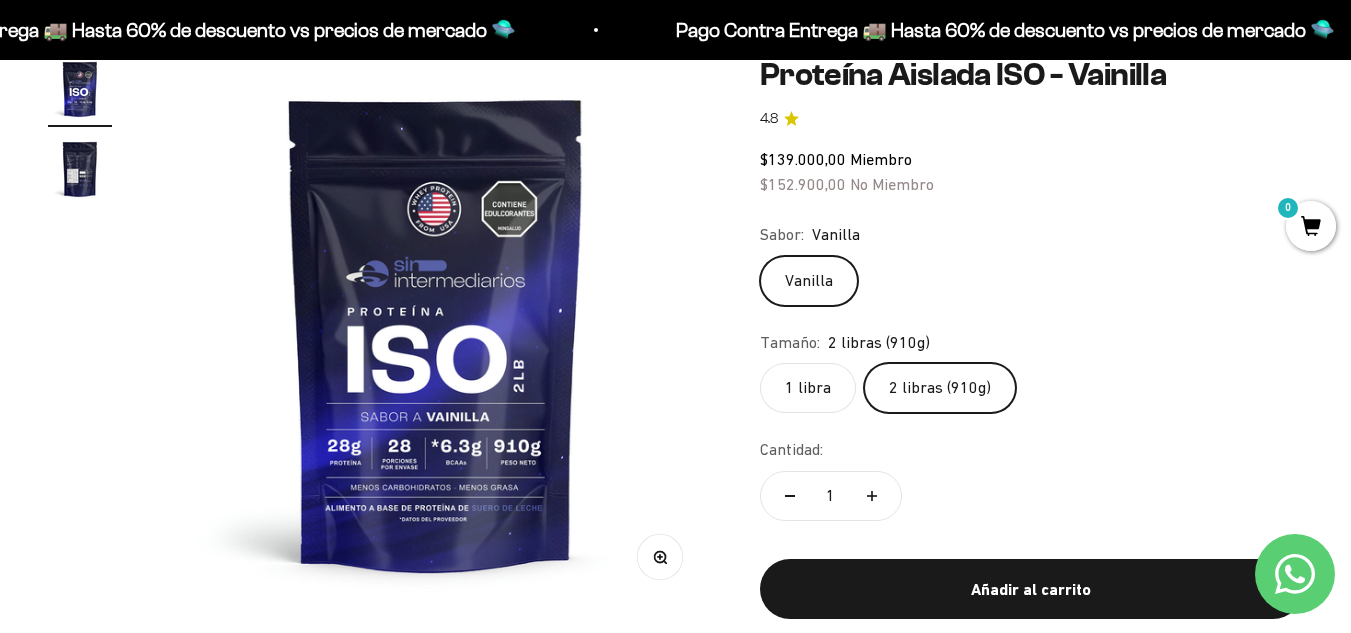click at bounding box center (80, 169) 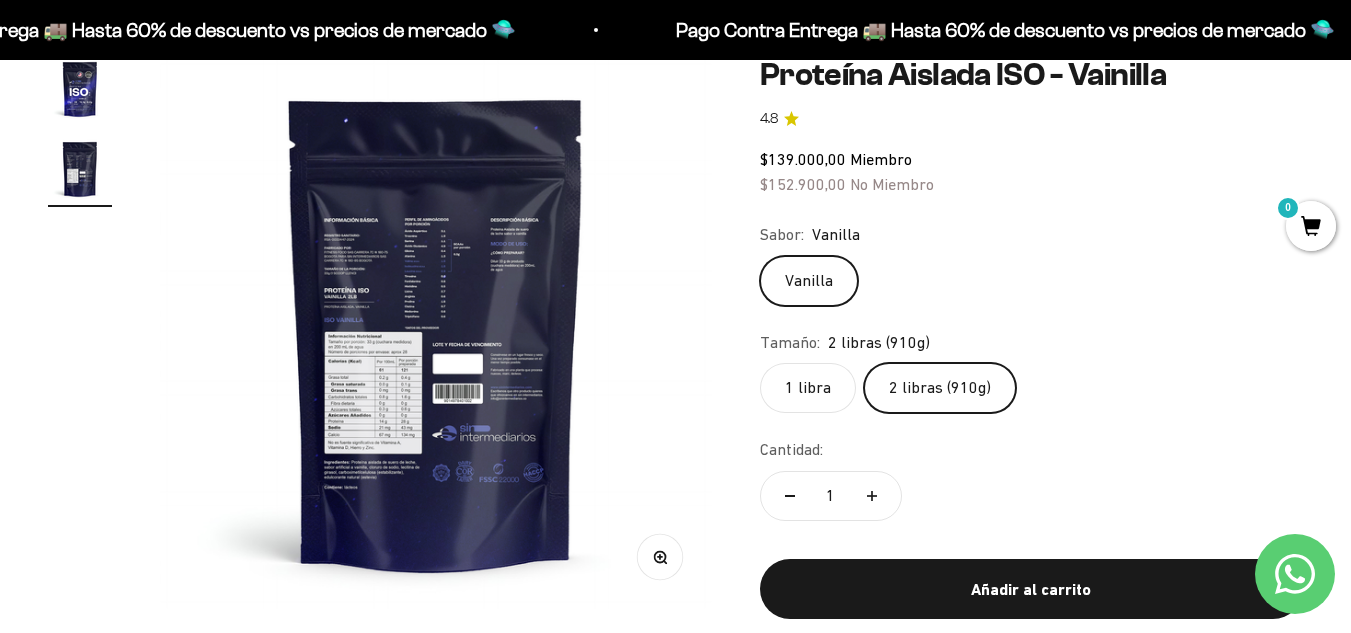 click 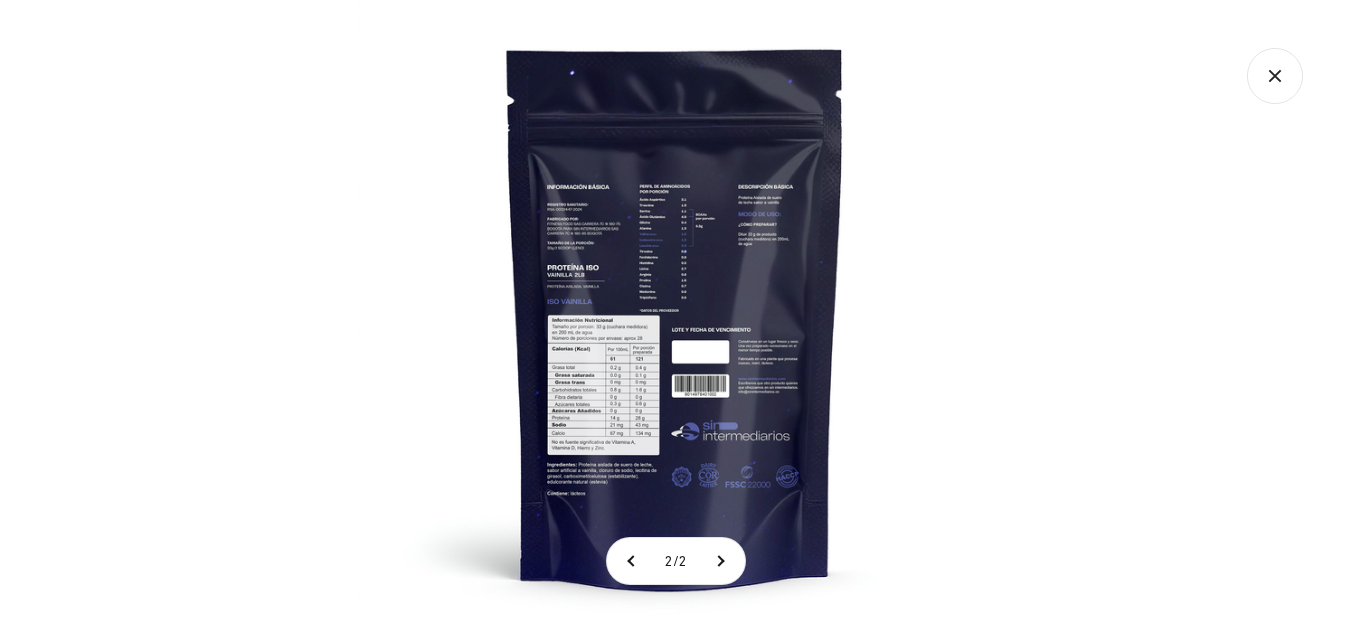 click at bounding box center (675, 316) 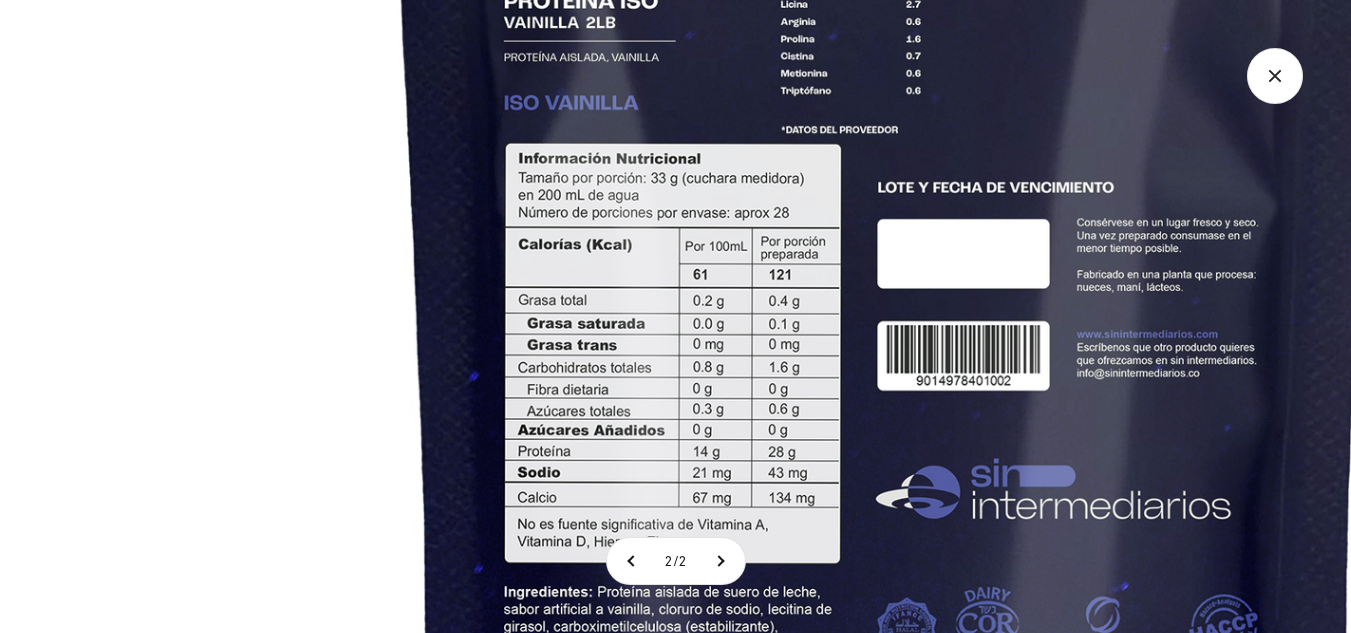click at bounding box center (888, 147) 